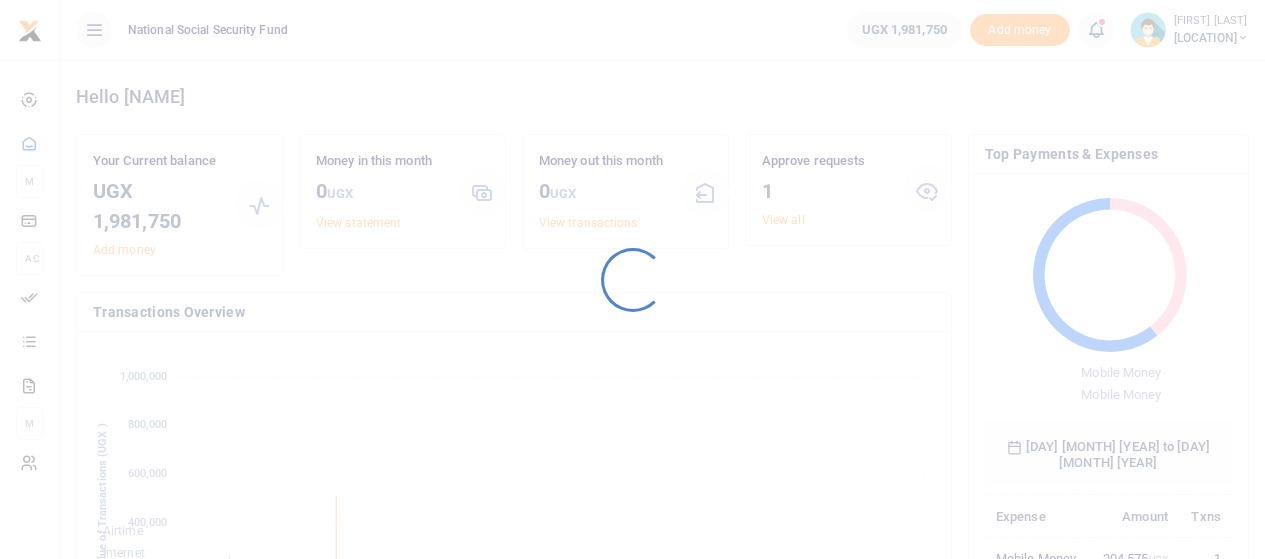 scroll, scrollTop: 0, scrollLeft: 0, axis: both 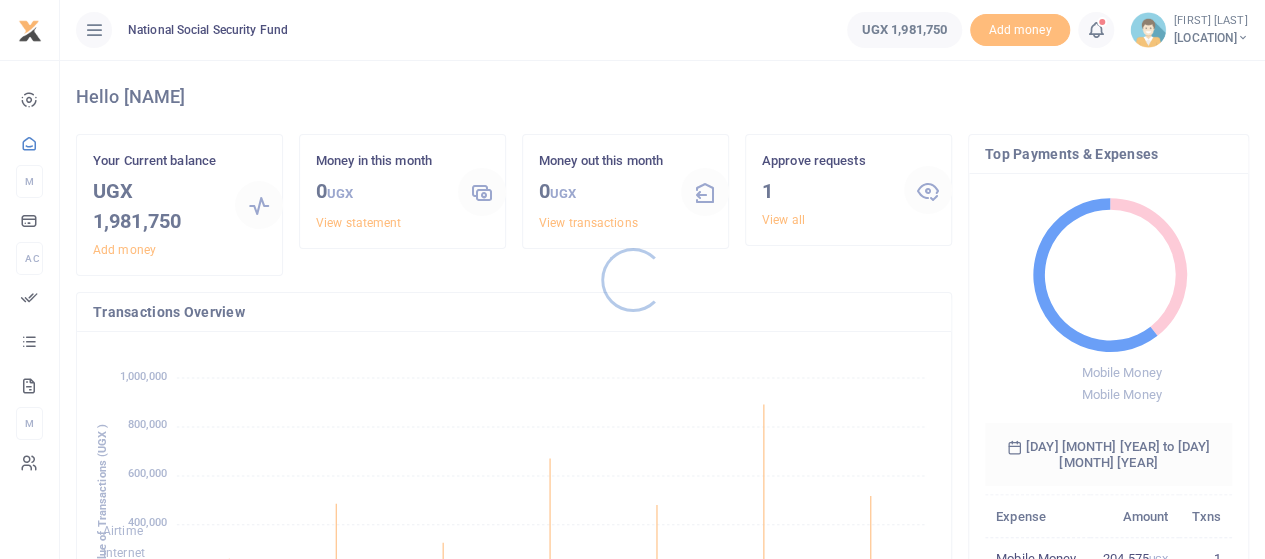 click at bounding box center [632, 279] 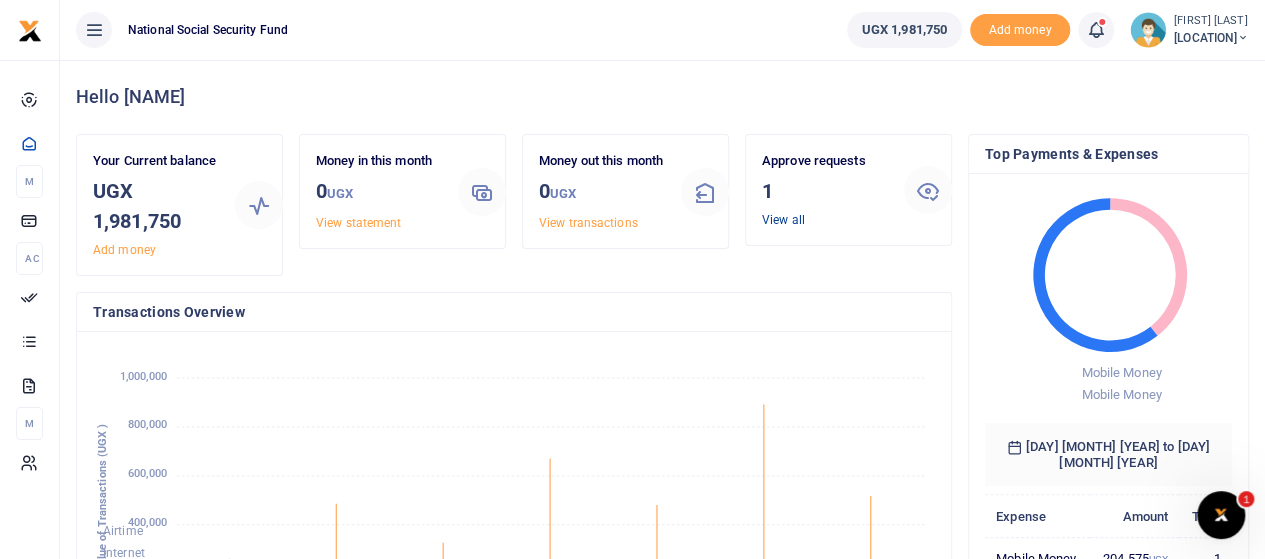 scroll, scrollTop: 0, scrollLeft: 0, axis: both 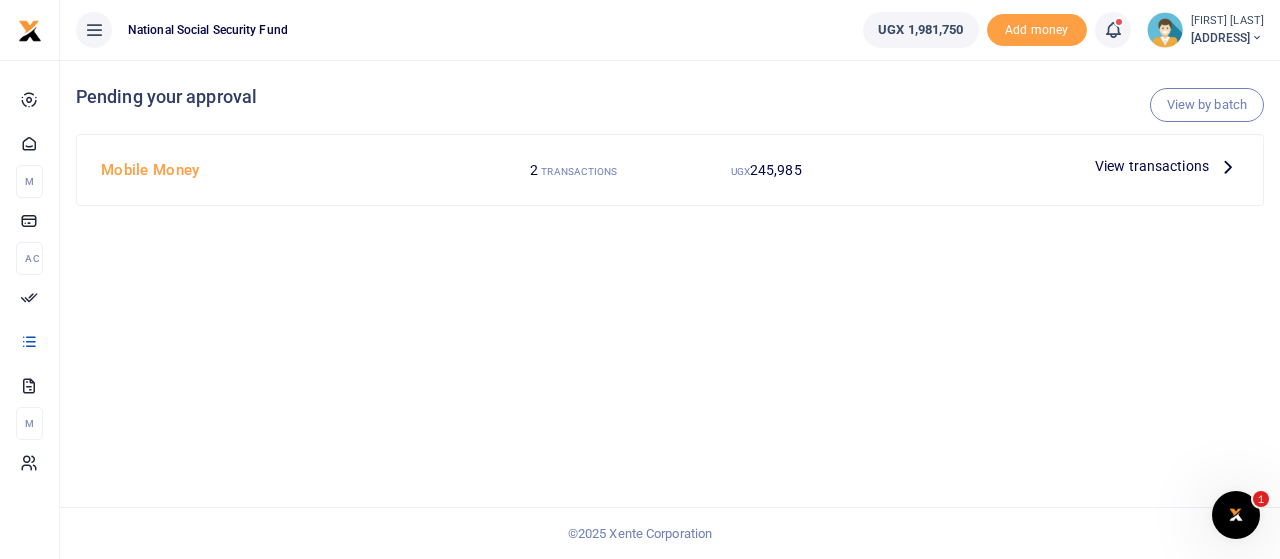 click on "View transactions" at bounding box center (1152, 166) 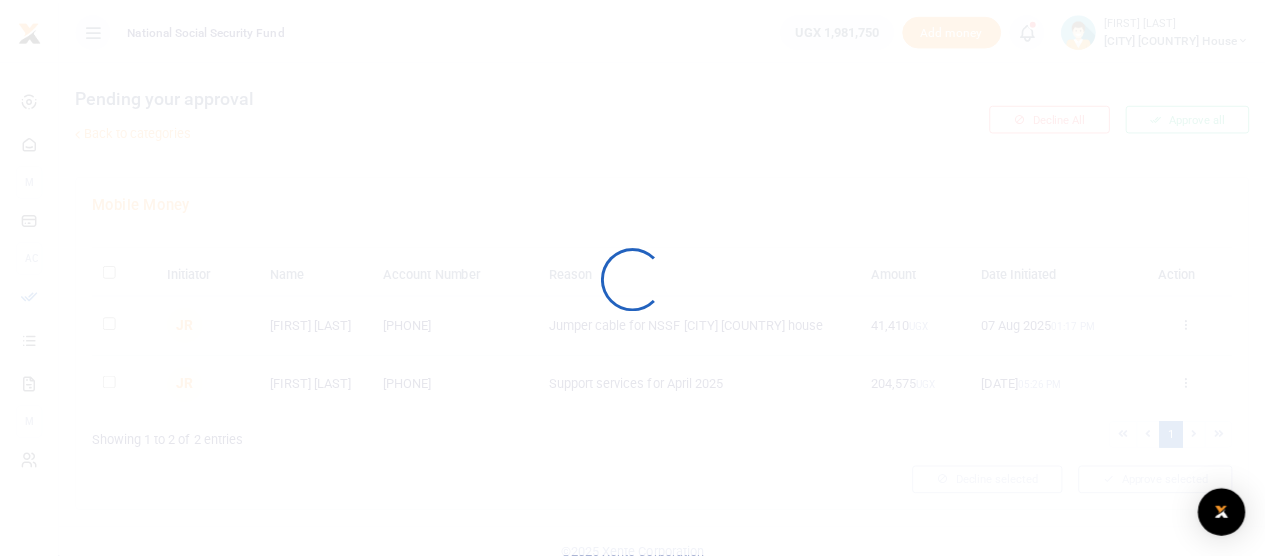 scroll, scrollTop: 0, scrollLeft: 0, axis: both 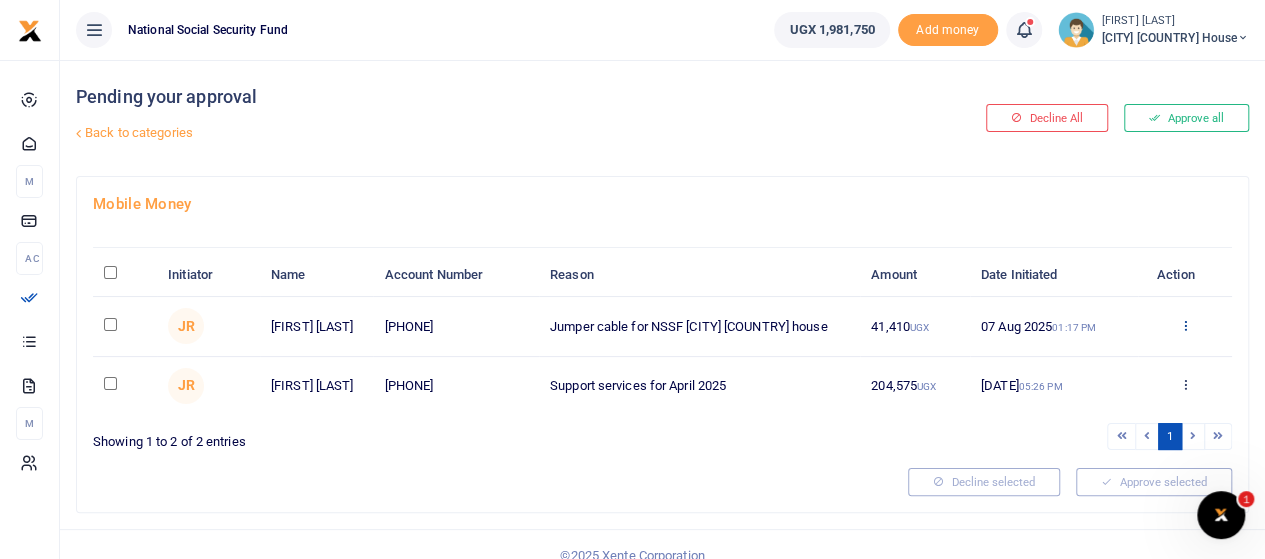 click at bounding box center (1184, 325) 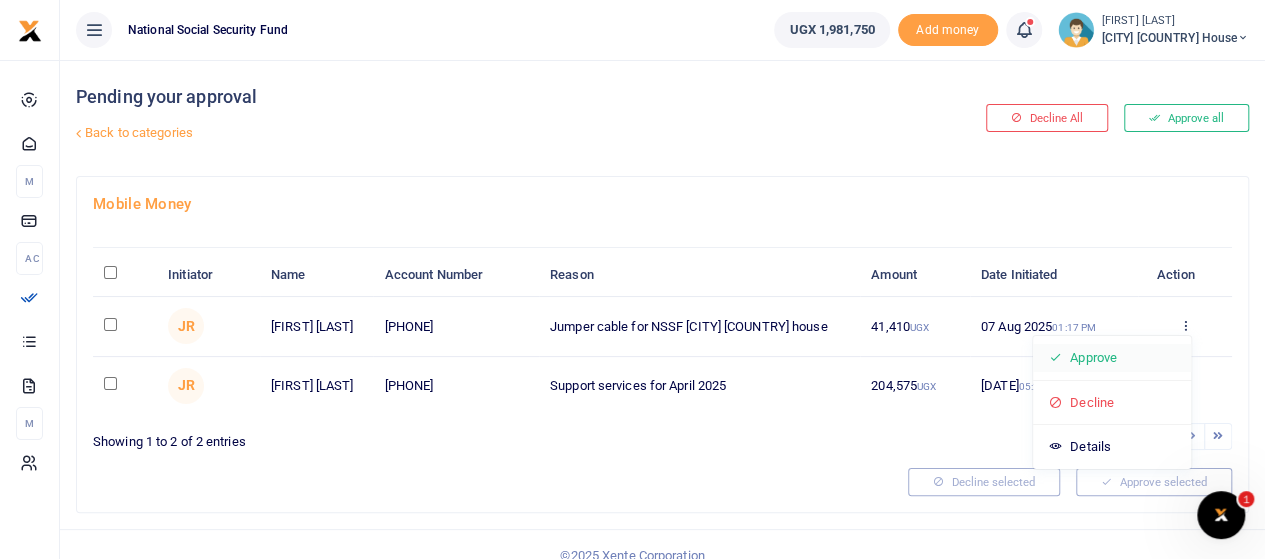 click on "Approve" at bounding box center (1112, 358) 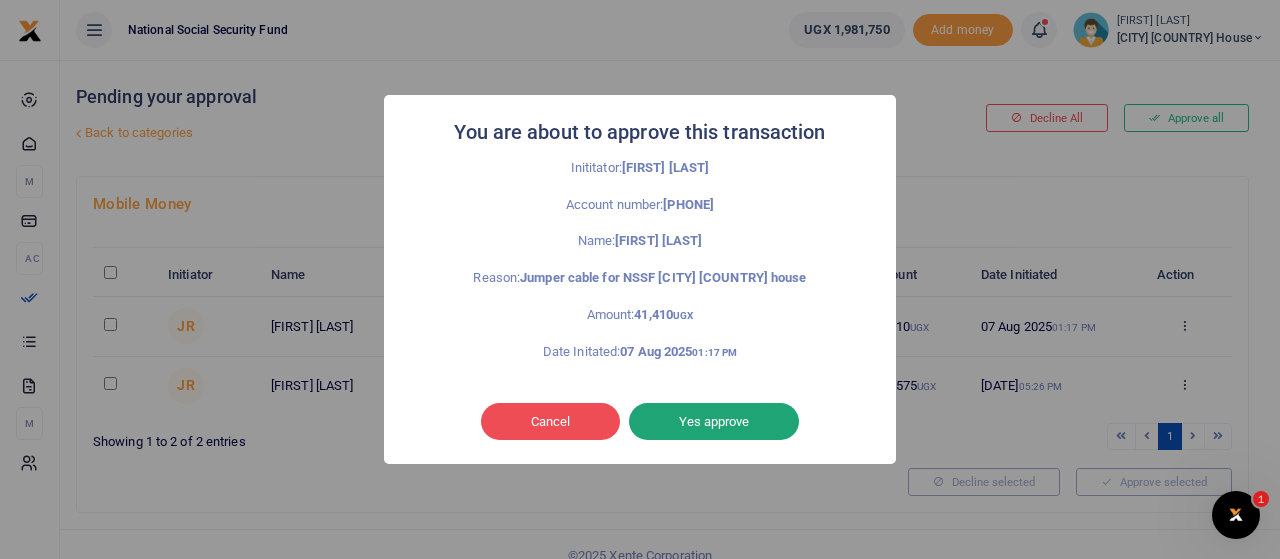 click on "Yes approve" at bounding box center (714, 422) 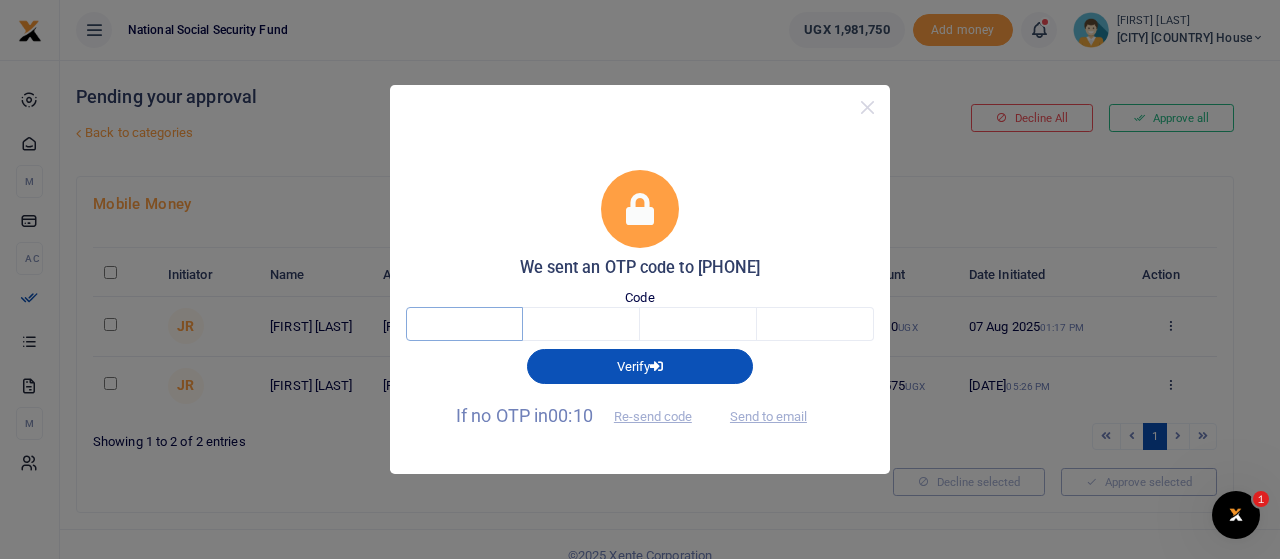 click at bounding box center [464, 324] 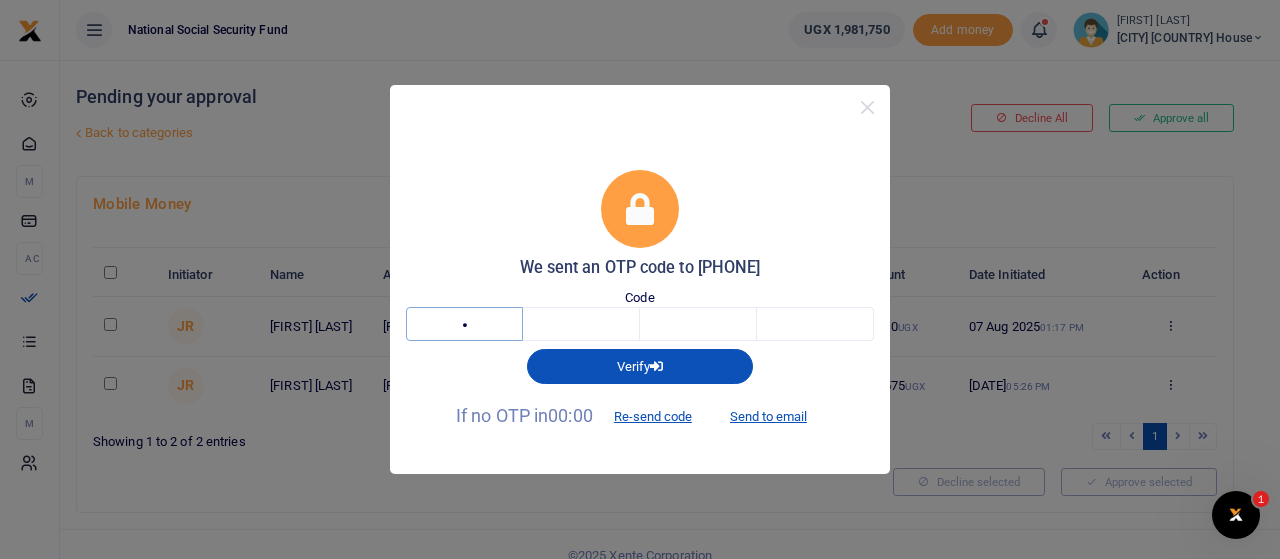type on "5" 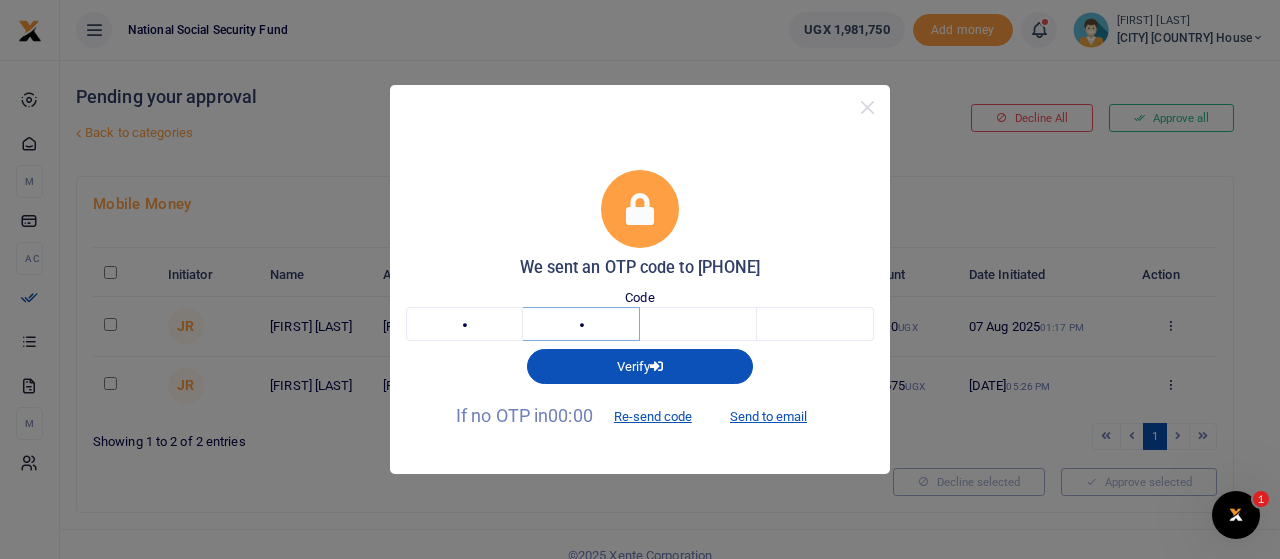 type on "1" 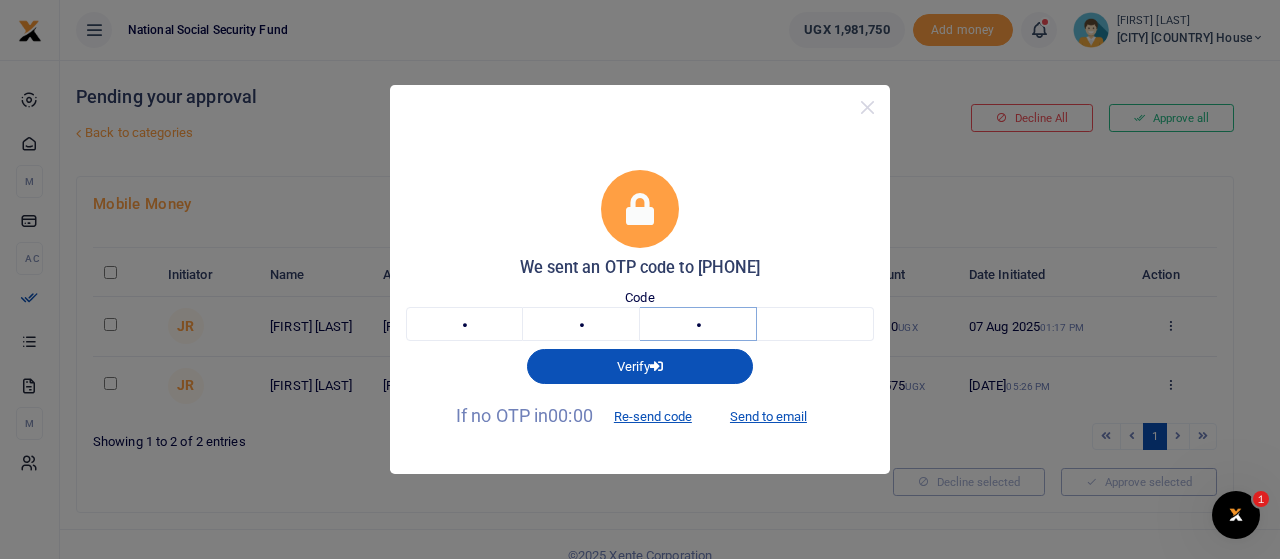 type on "5" 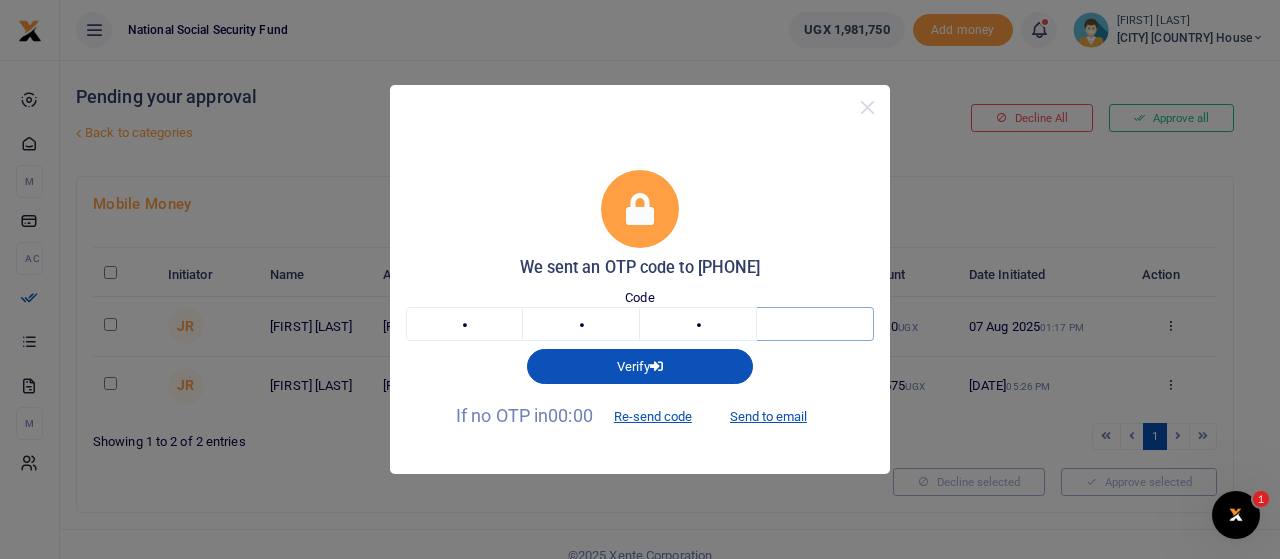 type on "2" 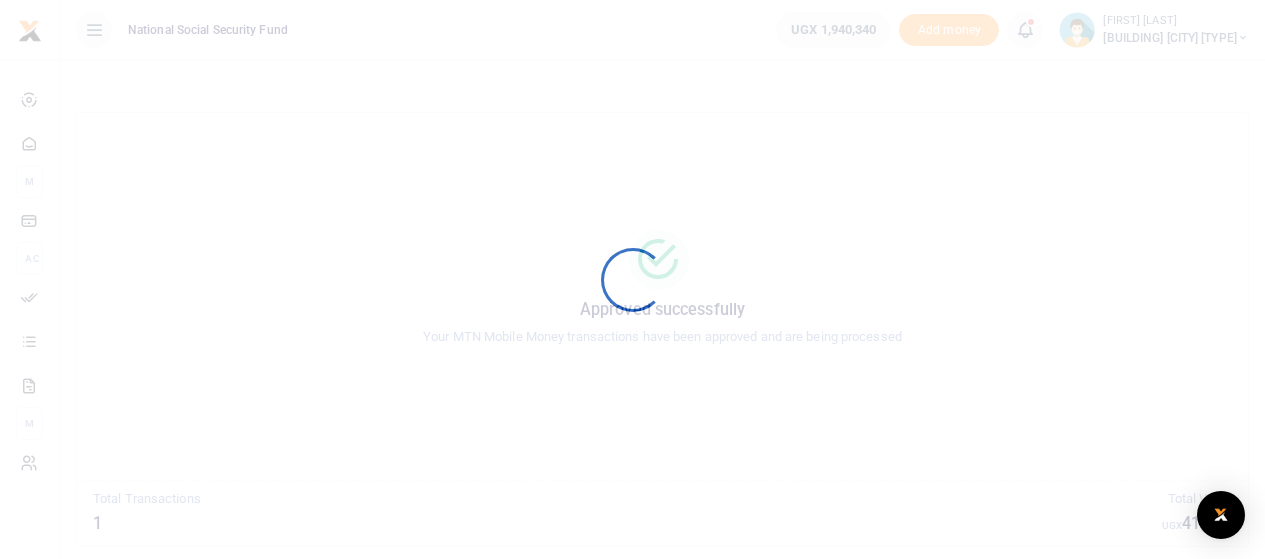 scroll, scrollTop: 0, scrollLeft: 0, axis: both 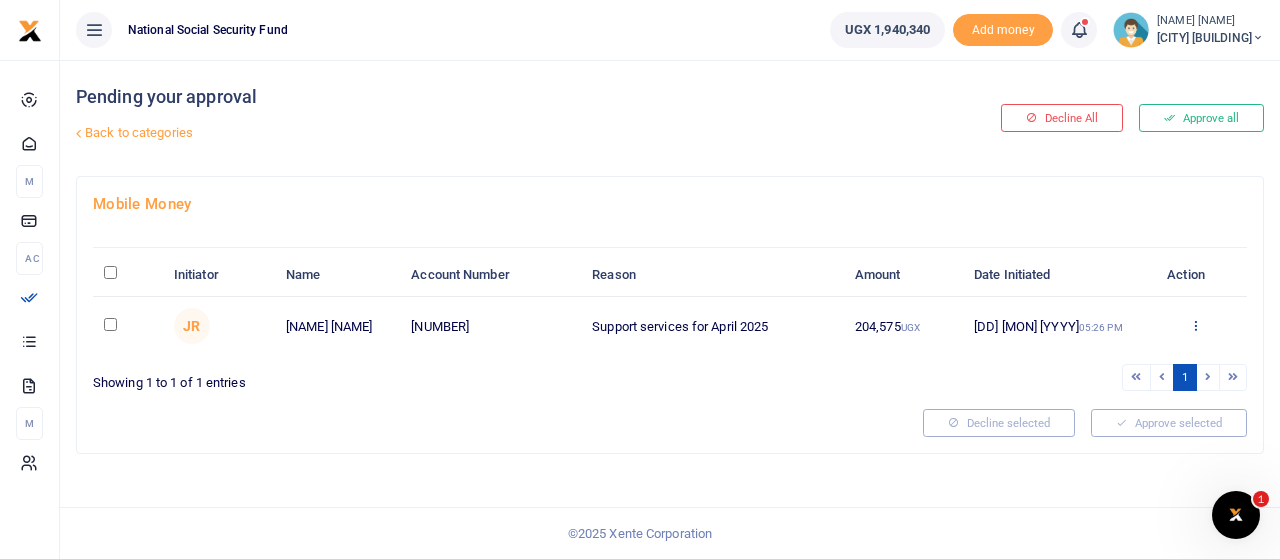 click at bounding box center (1195, 325) 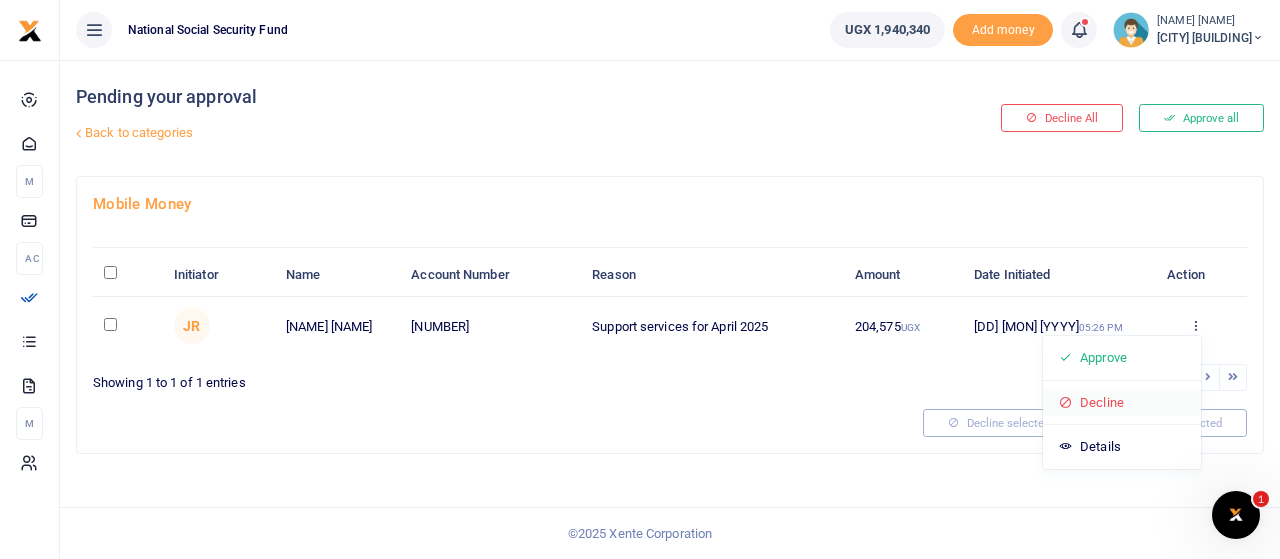 click on "Decline" at bounding box center (1122, 403) 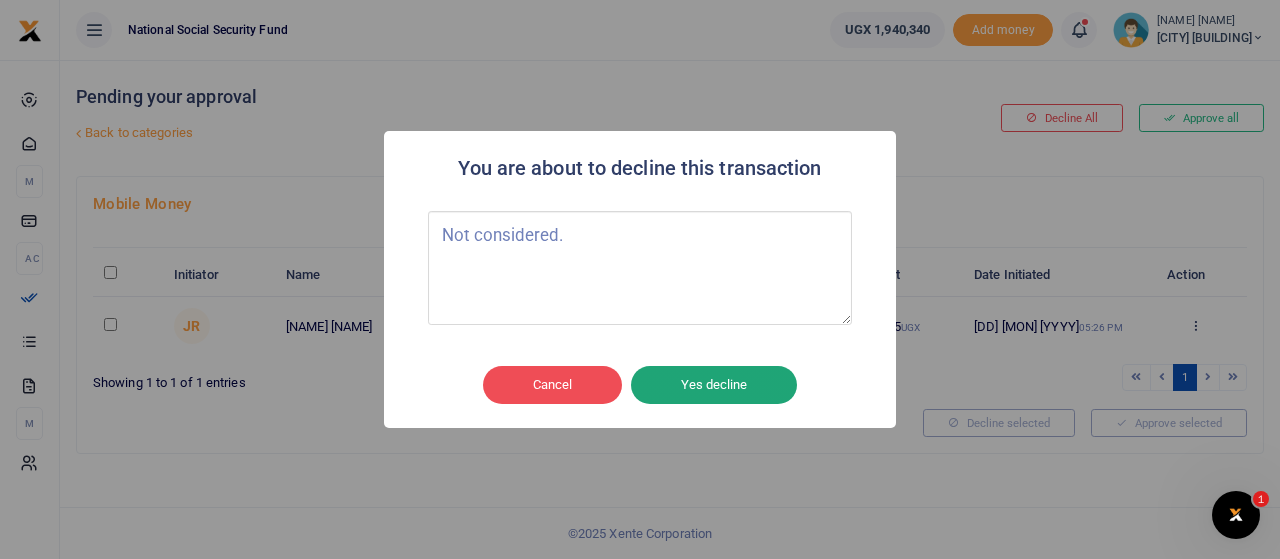 type on "Not considered." 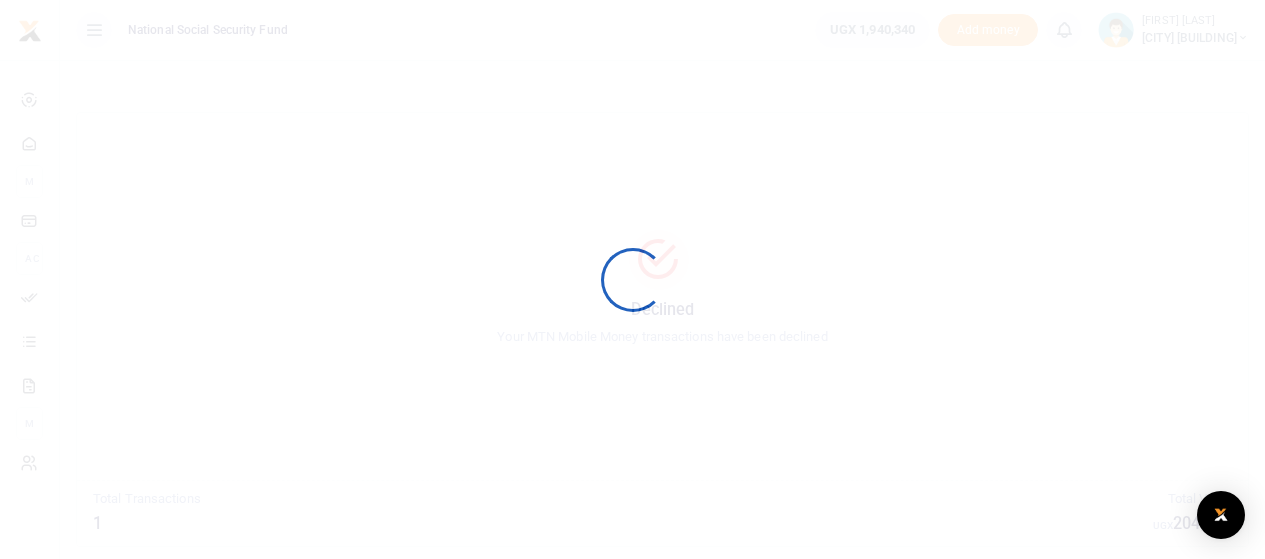 scroll, scrollTop: 0, scrollLeft: 0, axis: both 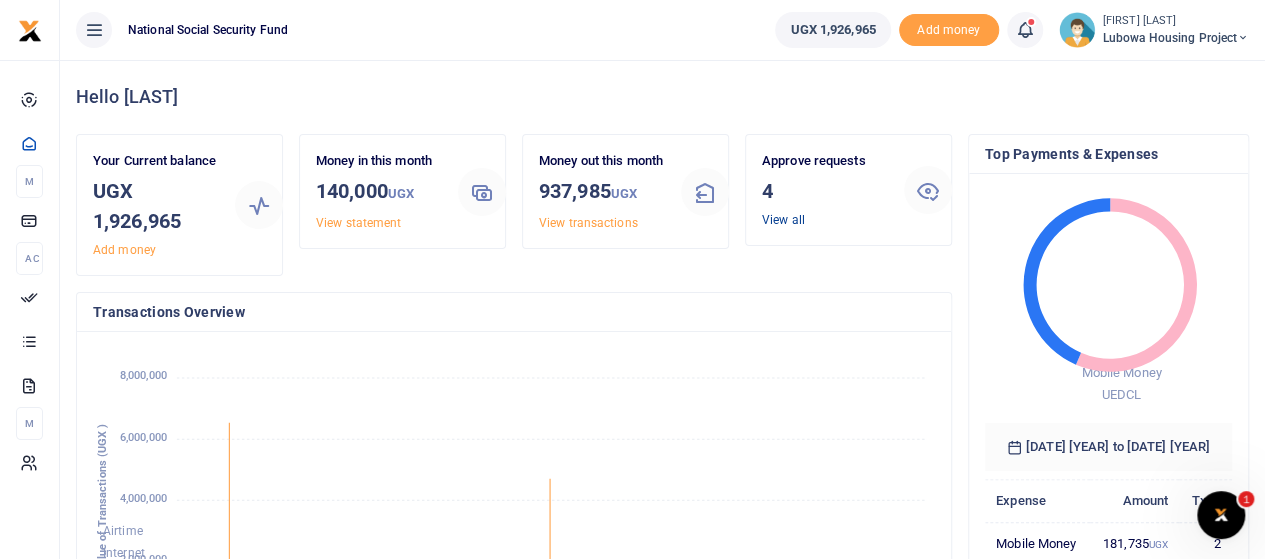 click on "View all" at bounding box center (783, 220) 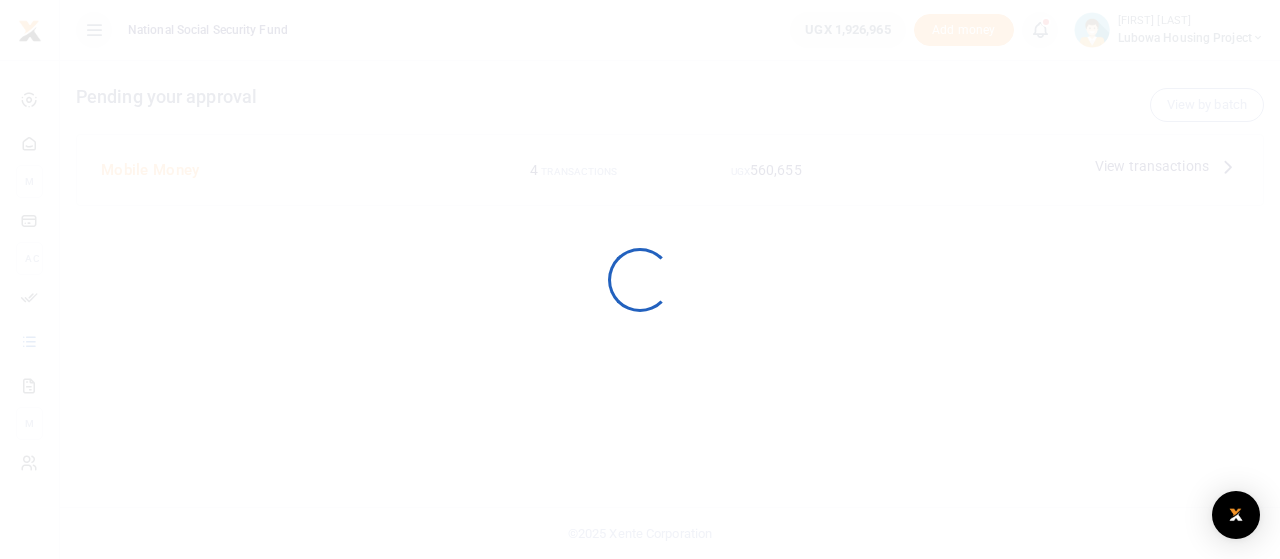 scroll, scrollTop: 0, scrollLeft: 0, axis: both 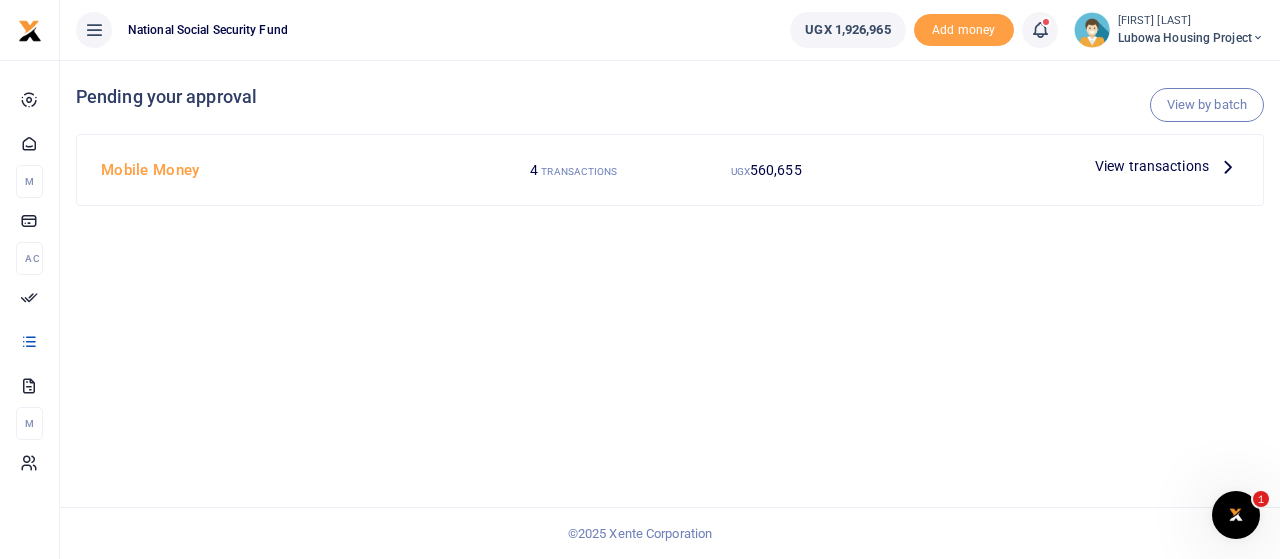 click at bounding box center (1228, 166) 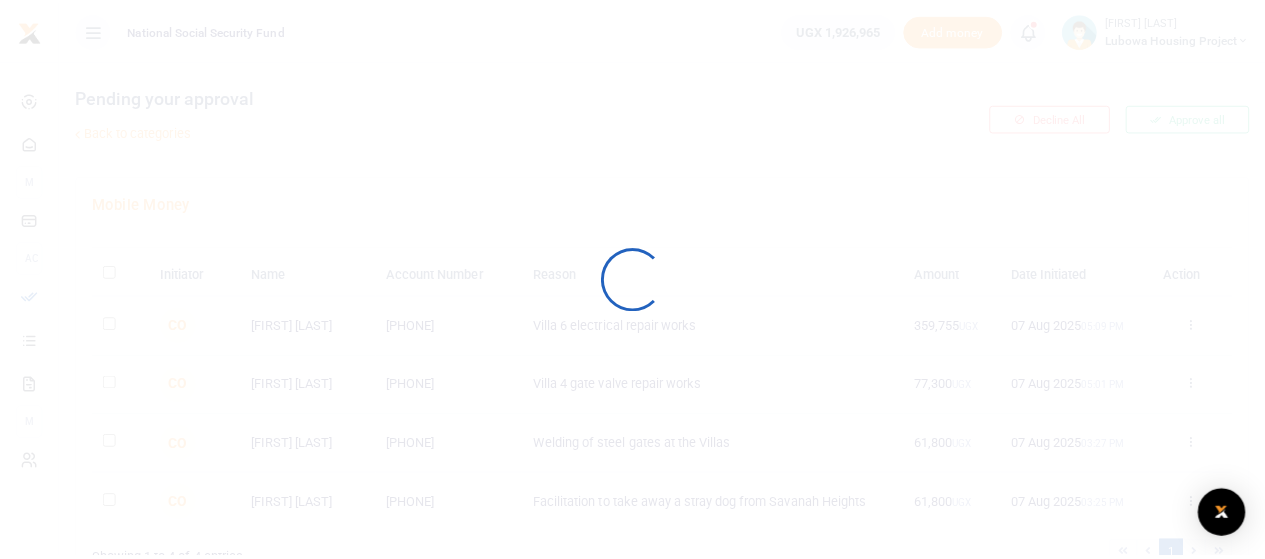 scroll, scrollTop: 0, scrollLeft: 0, axis: both 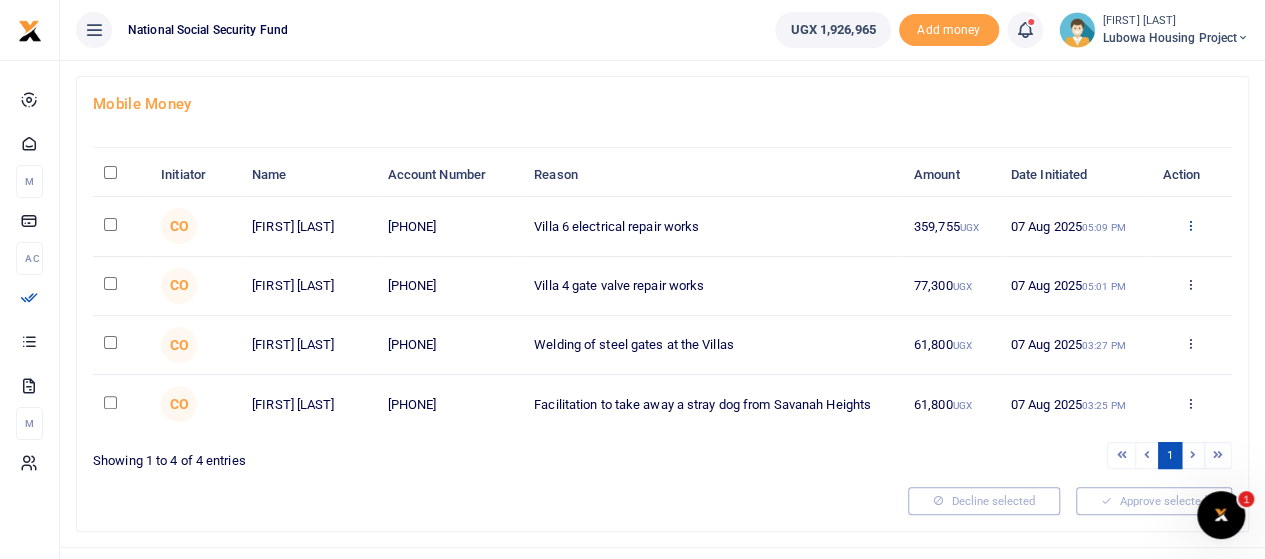 click at bounding box center [1190, 225] 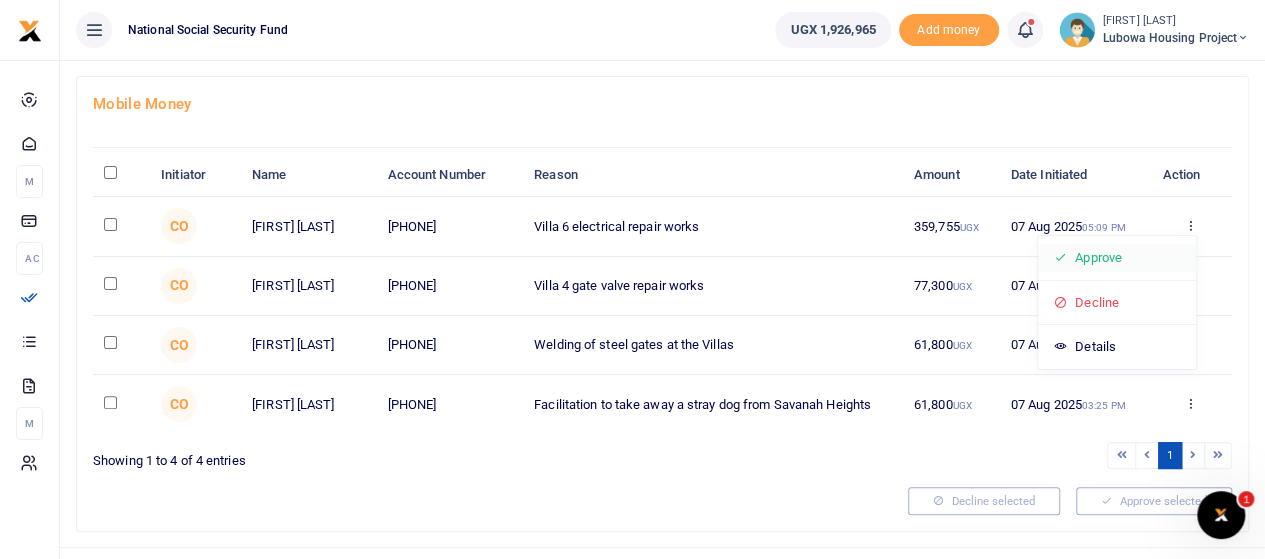 click on "Approve" at bounding box center [1117, 258] 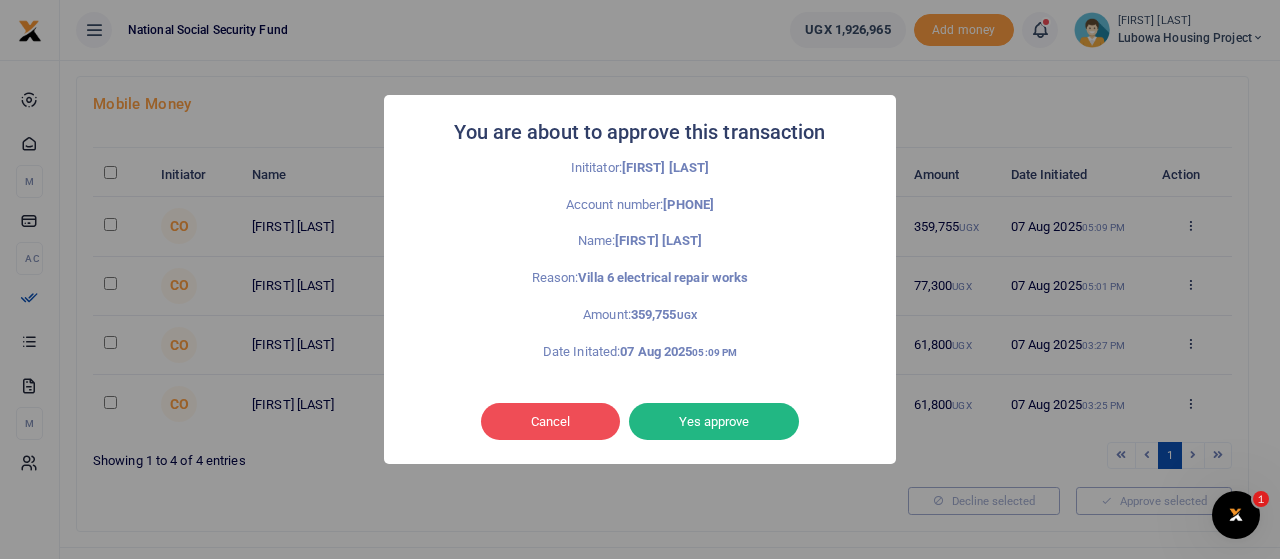 click on "You are about to approve this transaction ×
Inititator:  Collins Oduka
Account number:  256787873236
Name:  Romans Owane
Reason:  Villa 6 electrical repair works
Amount:  359,755  UGX
Date Initated:  07 Aug 2025  05:09 PM
Cancel No Yes approve" at bounding box center (640, 279) 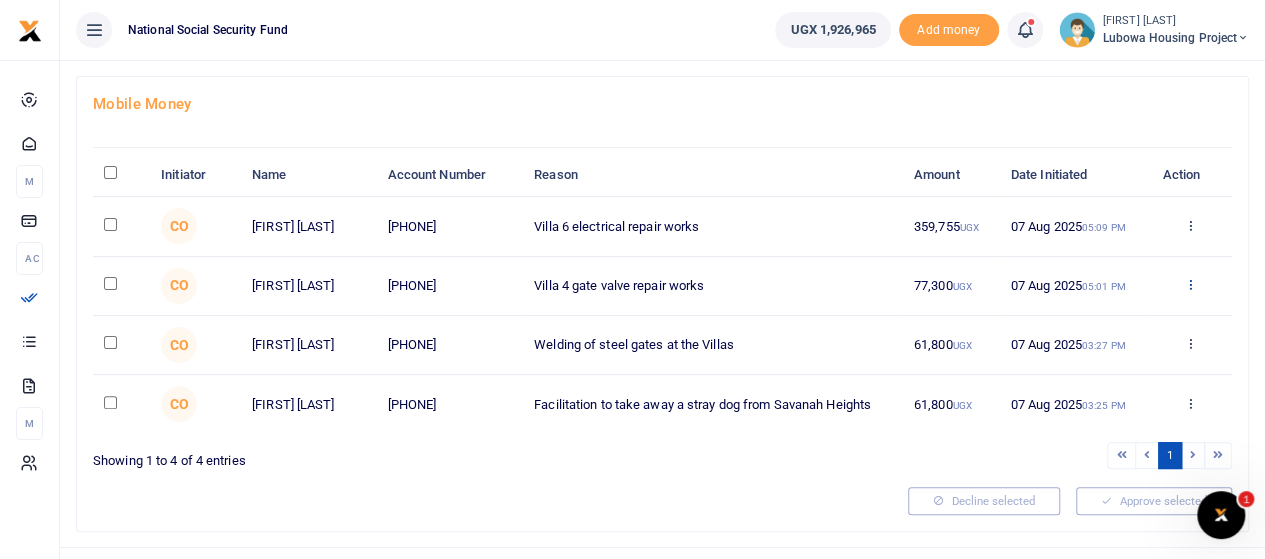 click at bounding box center [1190, 284] 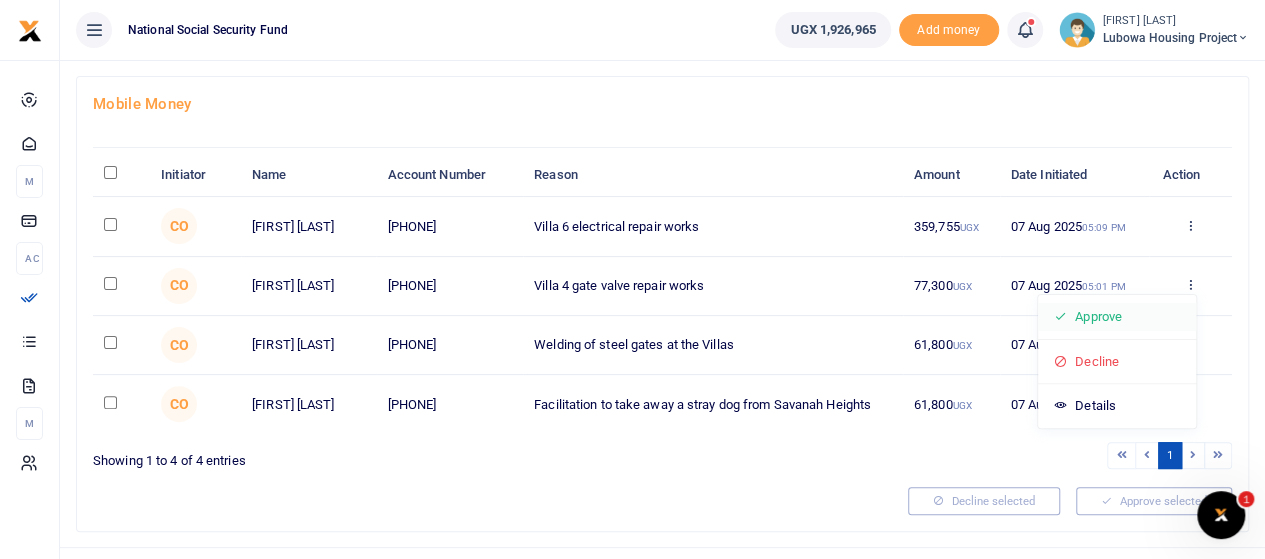 click on "Approve" at bounding box center (1117, 317) 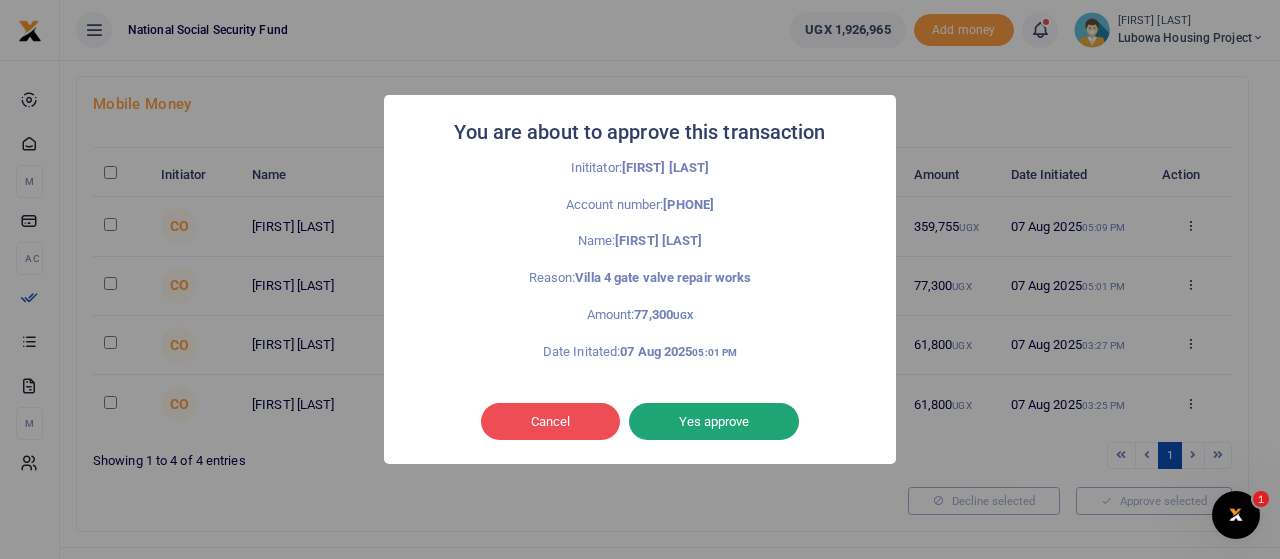 click on "Yes approve" at bounding box center [714, 422] 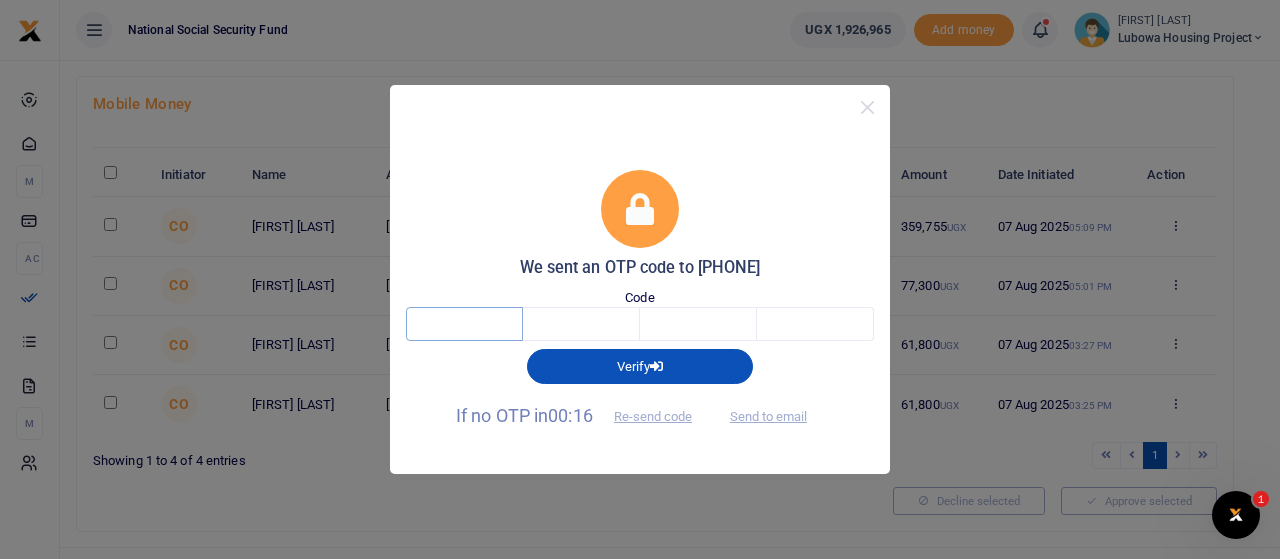 click at bounding box center [464, 324] 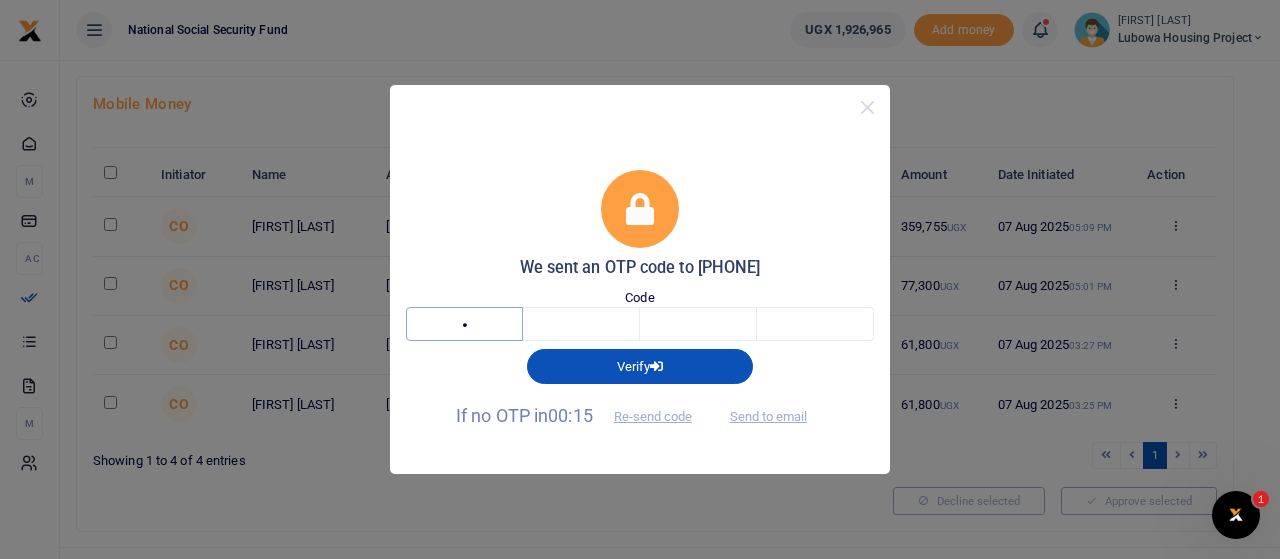 type on "3" 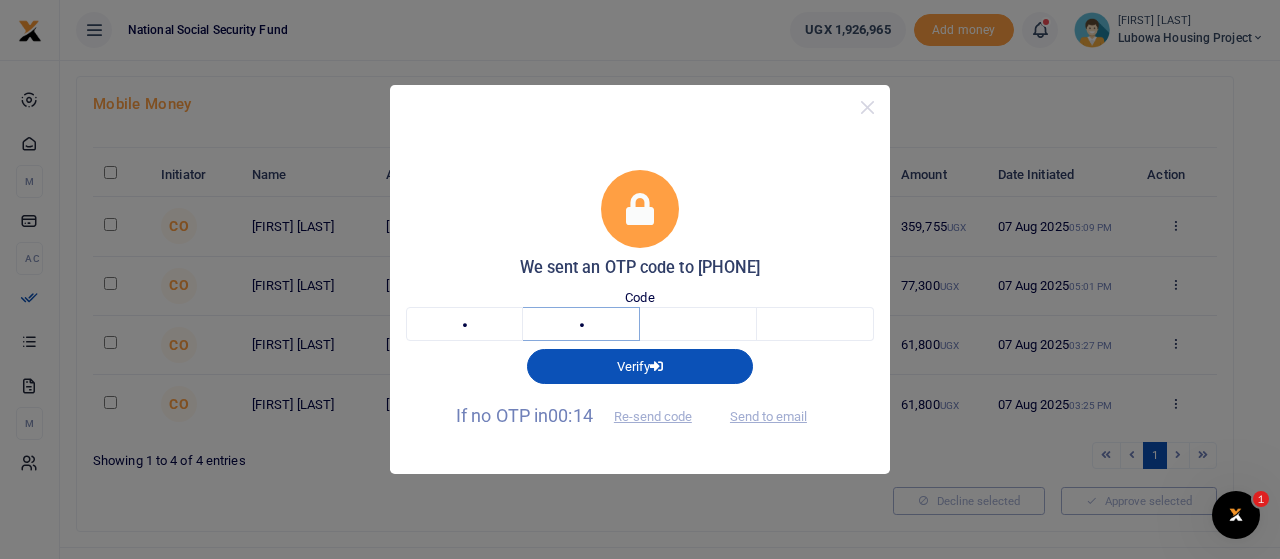 type on "9" 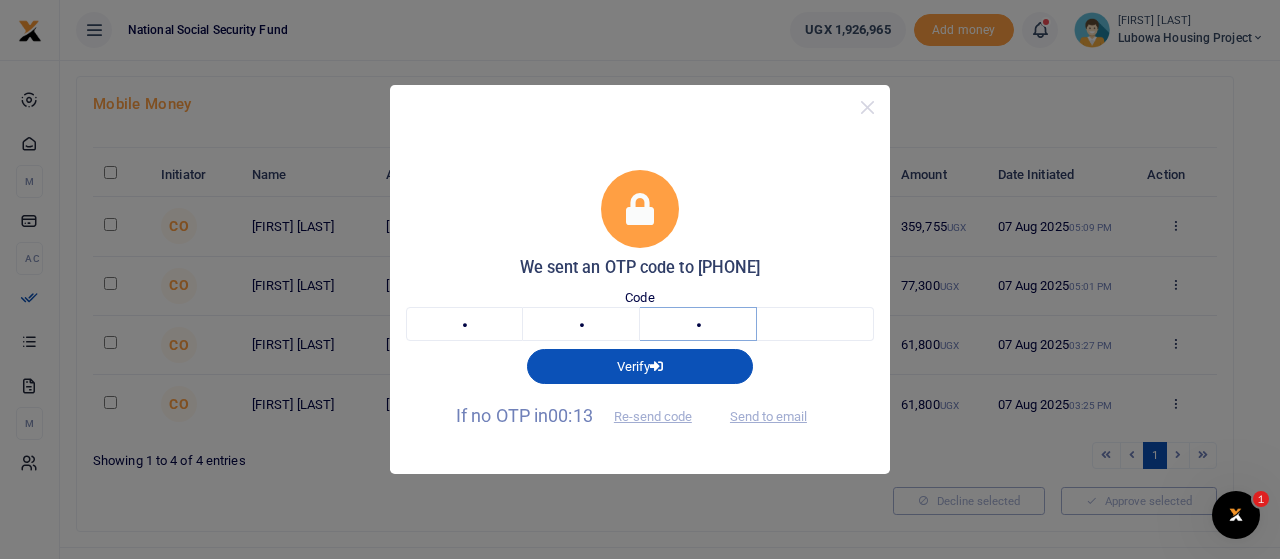 type on "1" 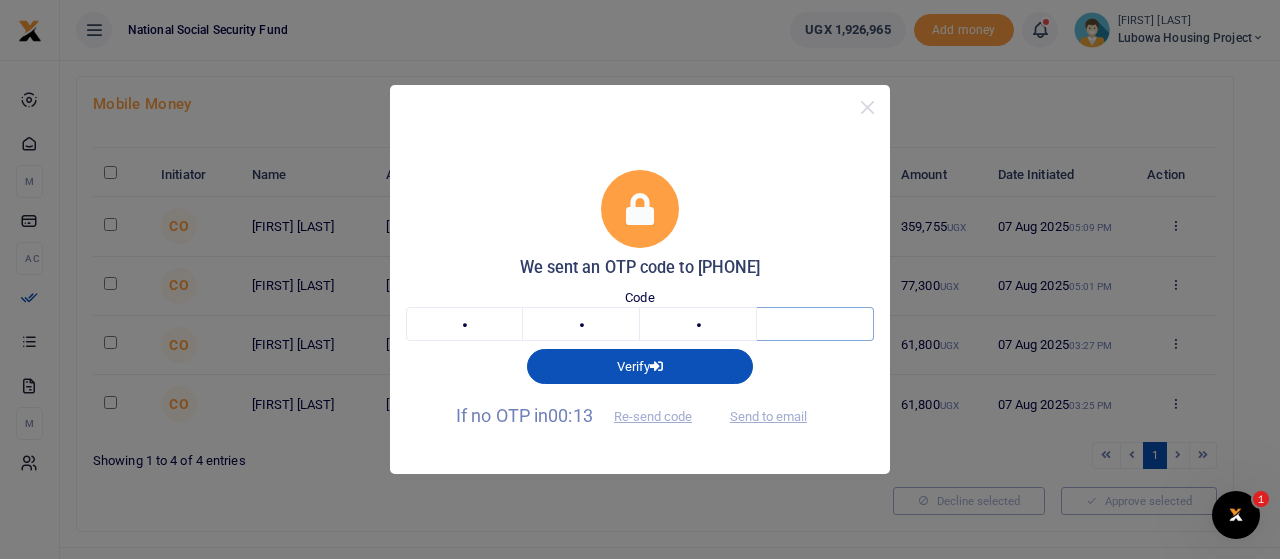 type on "2" 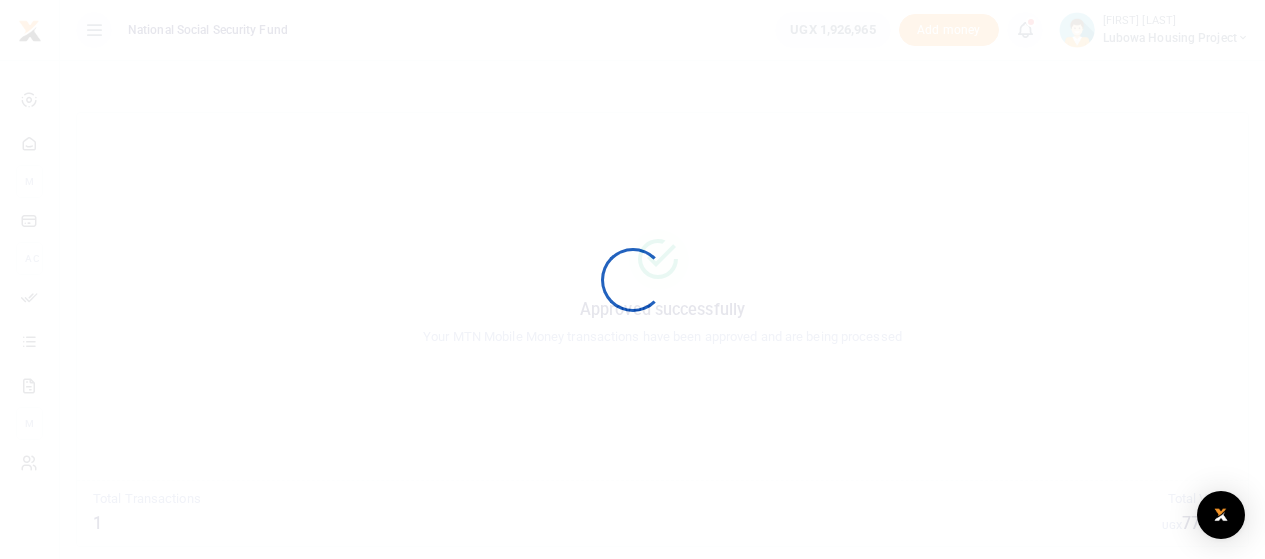 scroll, scrollTop: 0, scrollLeft: 0, axis: both 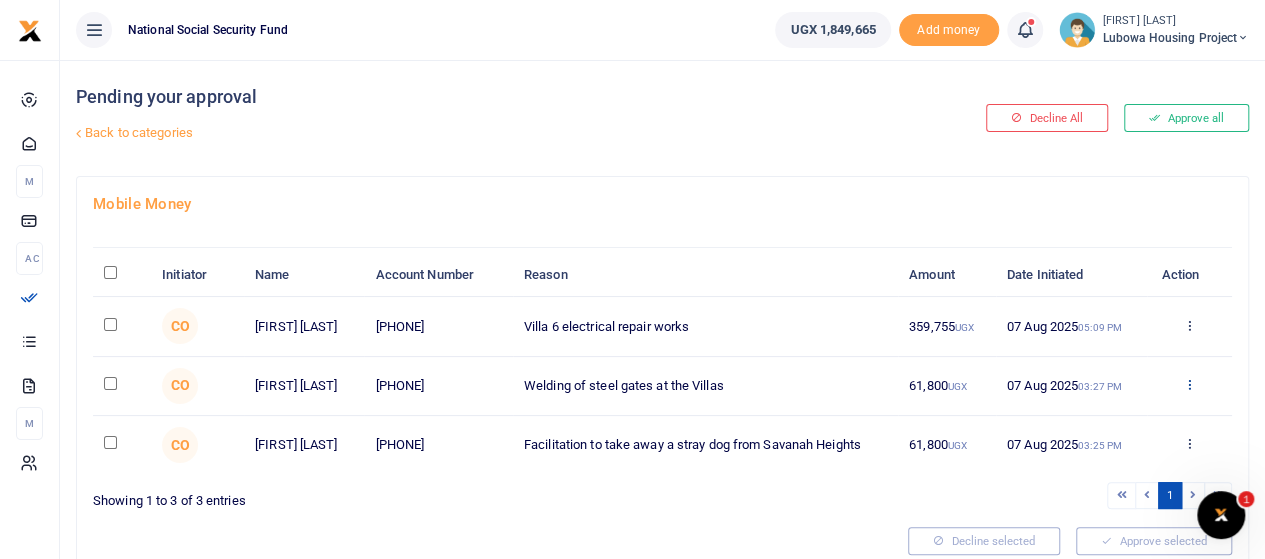 click at bounding box center [1189, 384] 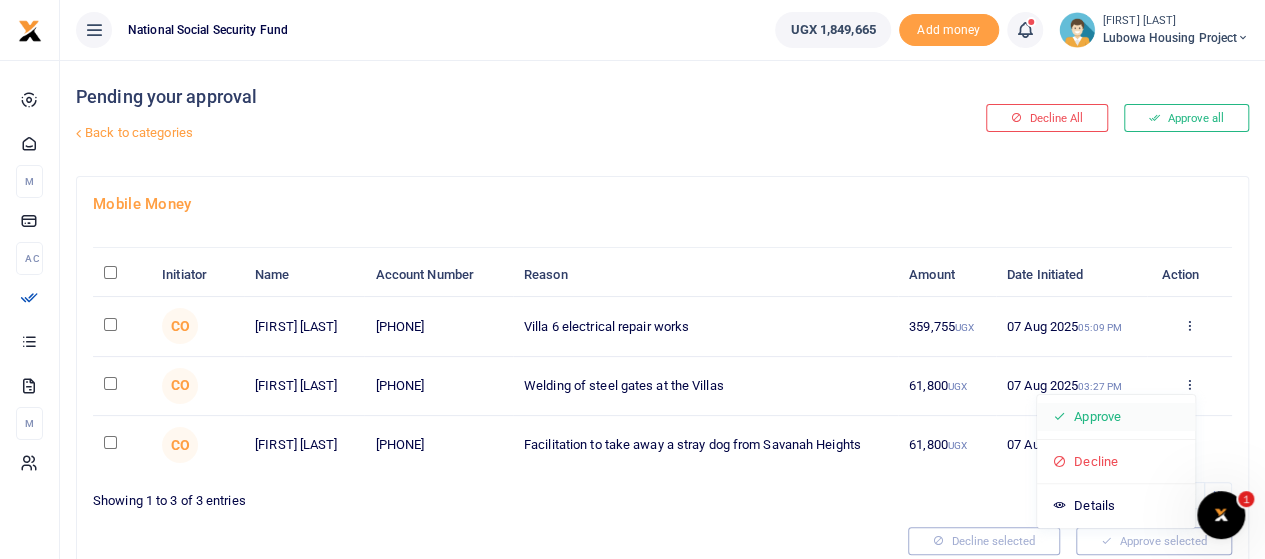 click on "Approve" at bounding box center (1116, 417) 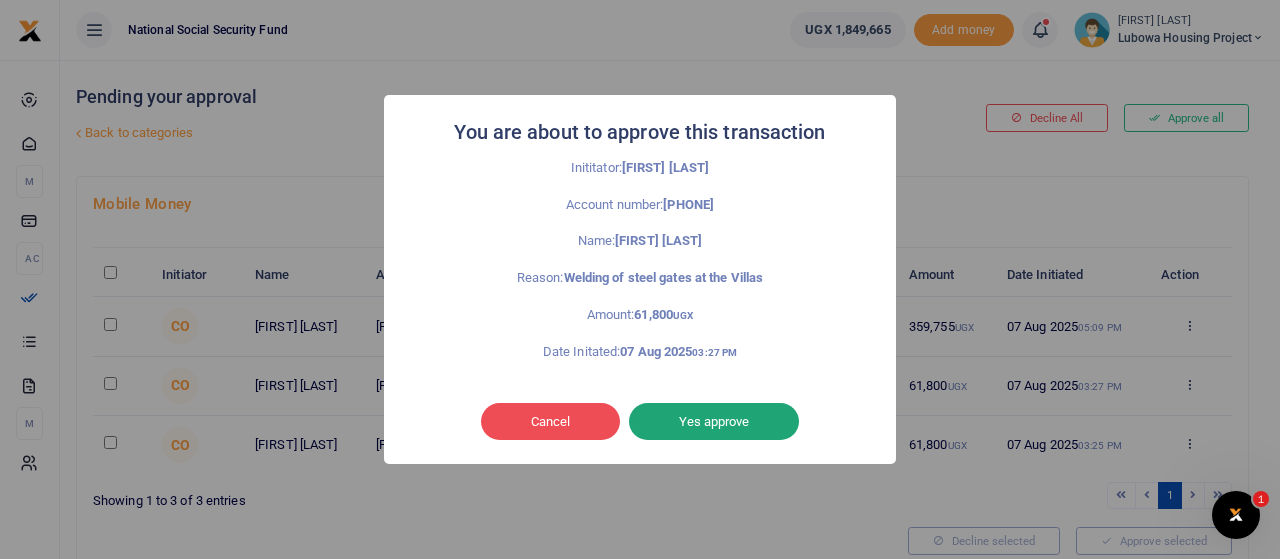 click on "Yes approve" at bounding box center (714, 422) 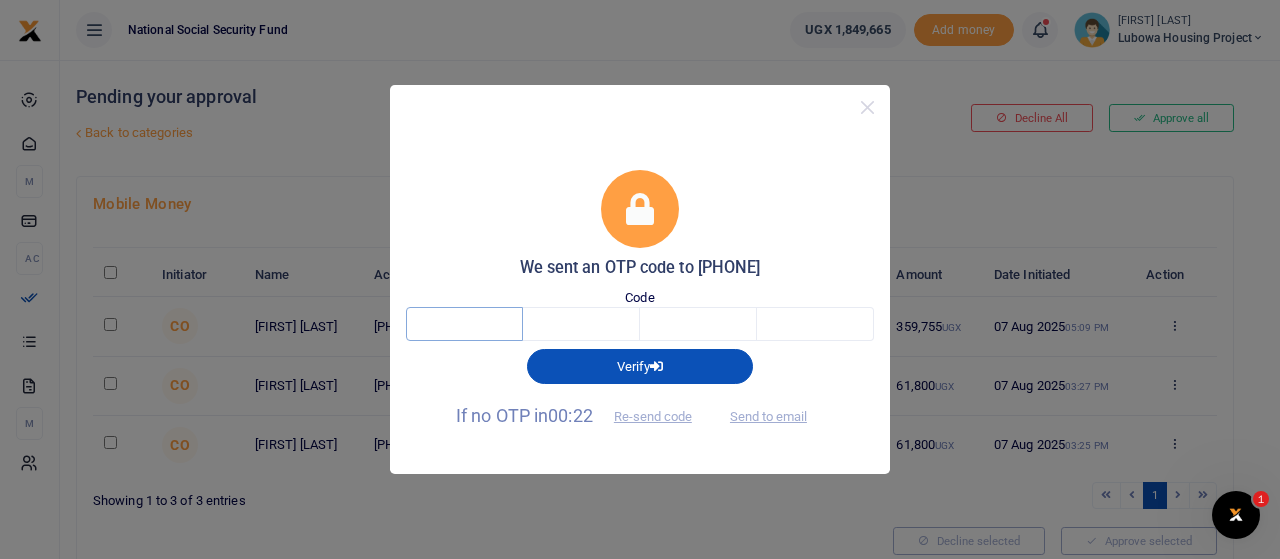 click at bounding box center (464, 324) 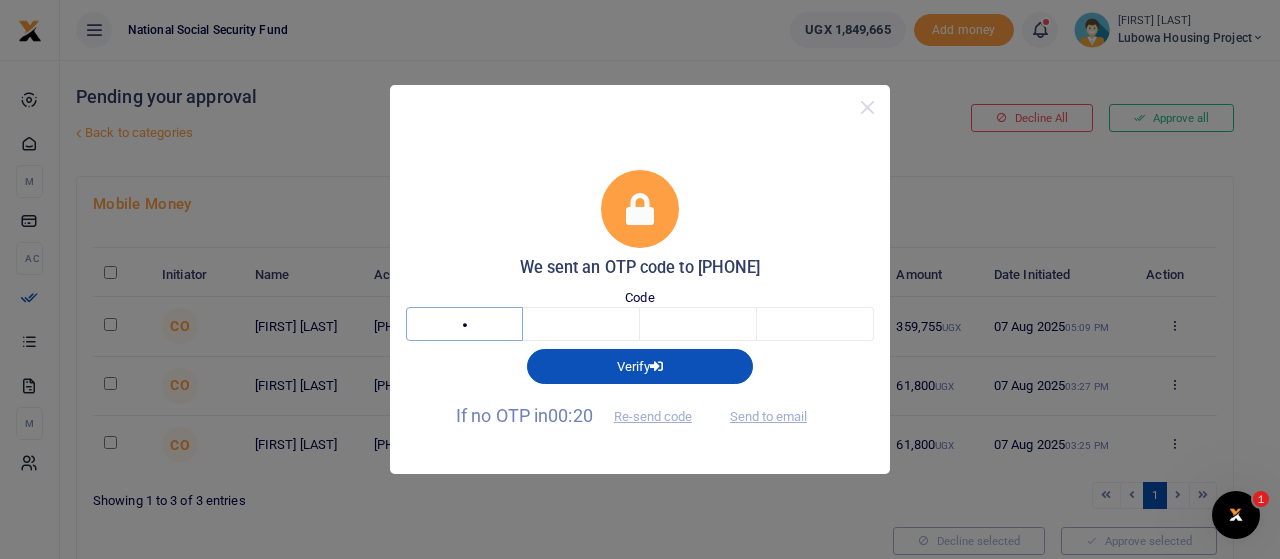 type on "3" 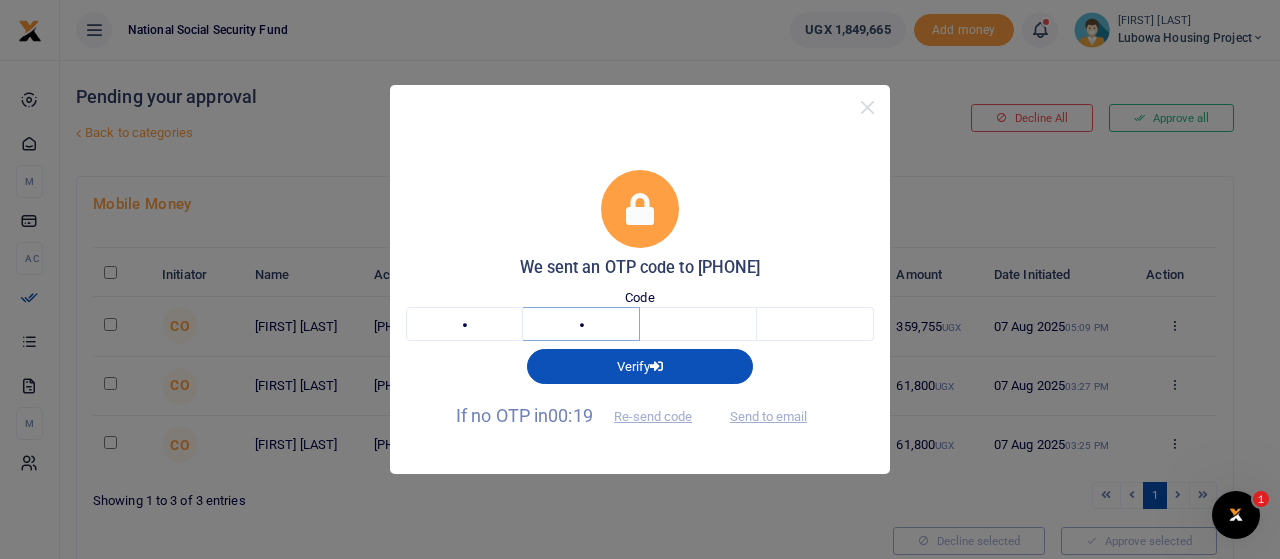 type on "3" 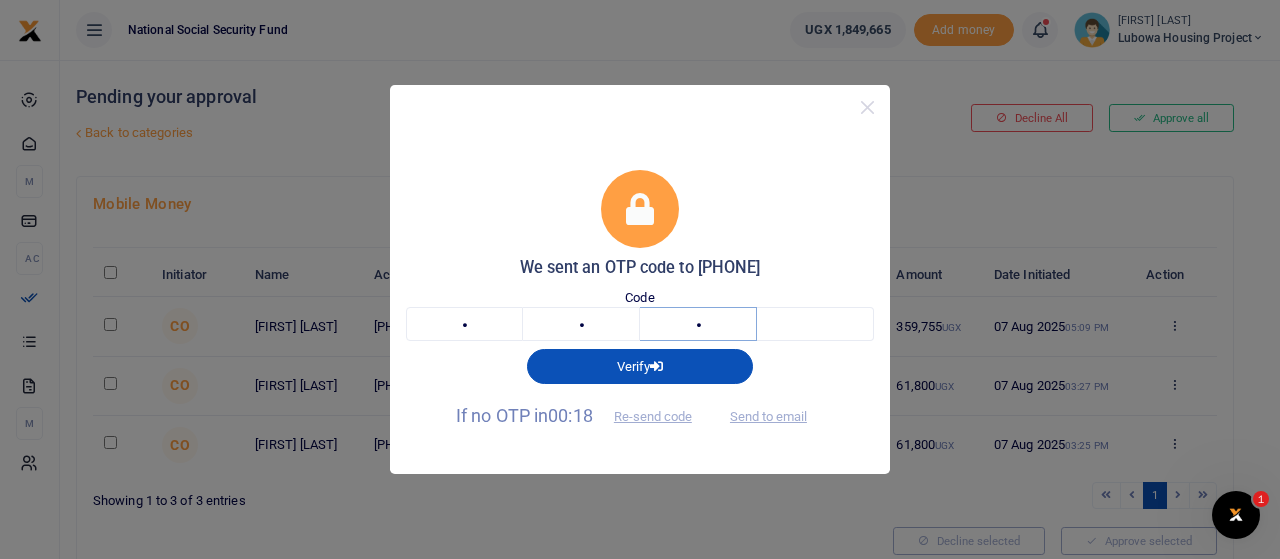 type on "9" 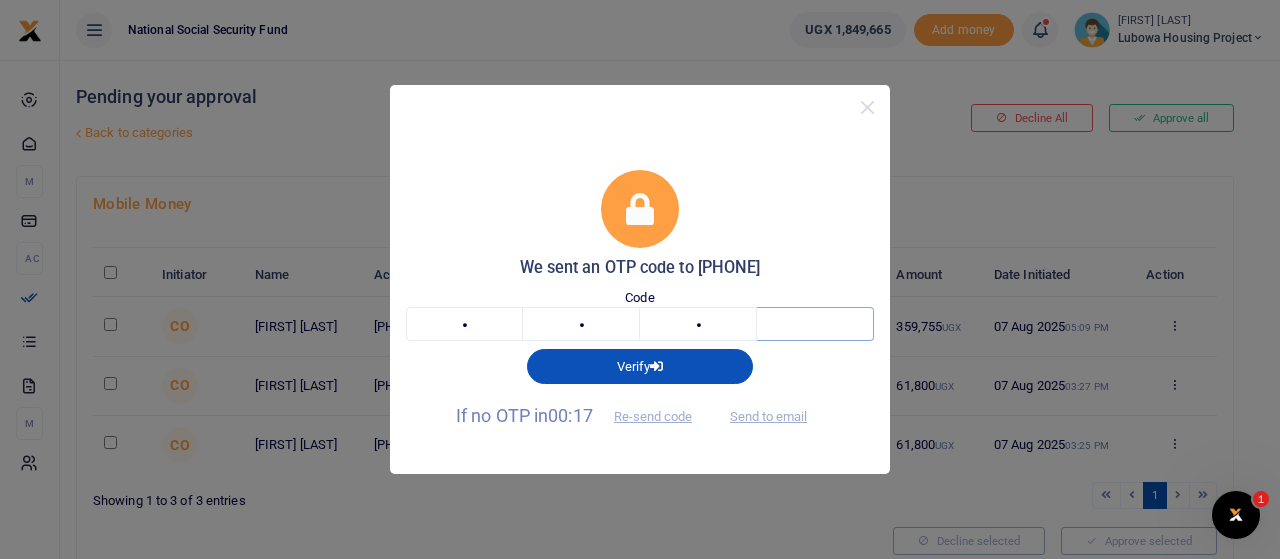 type on "8" 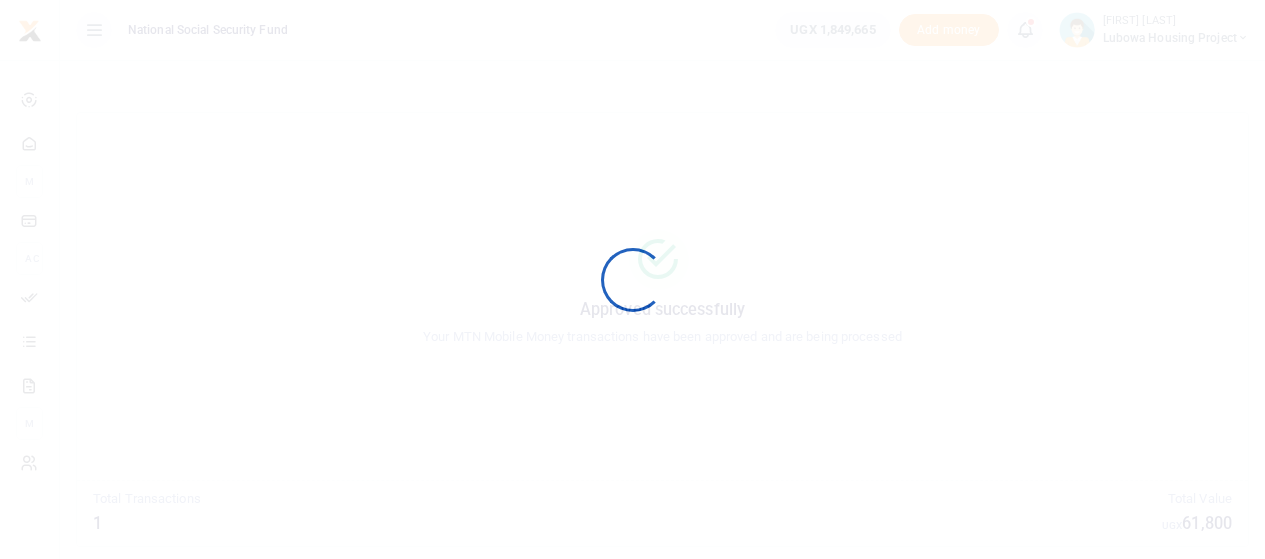 scroll, scrollTop: 0, scrollLeft: 0, axis: both 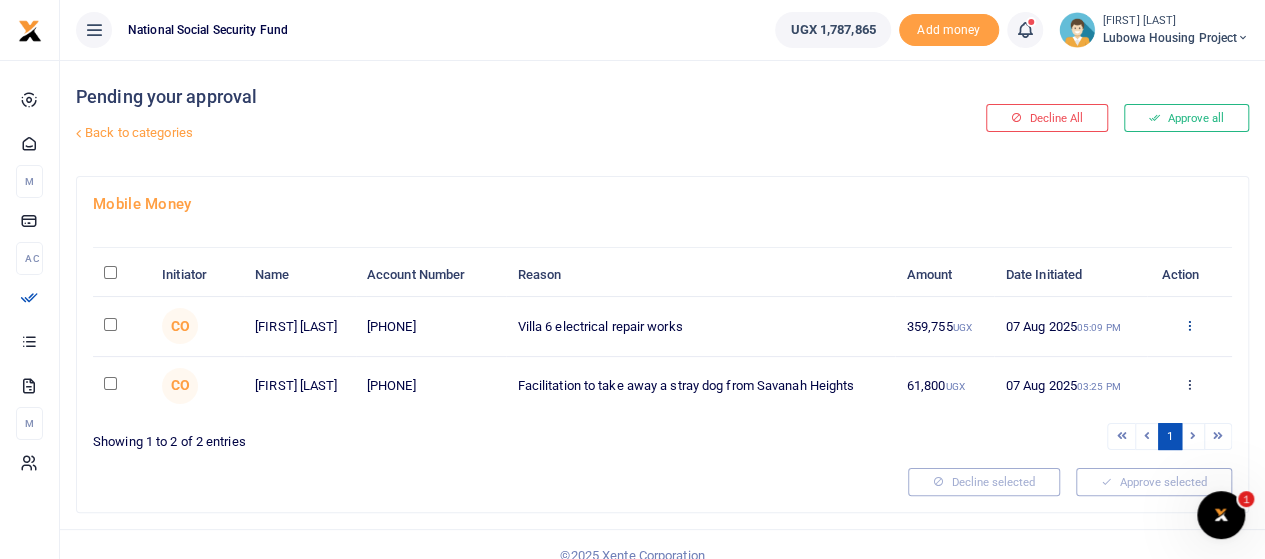 click at bounding box center (1189, 325) 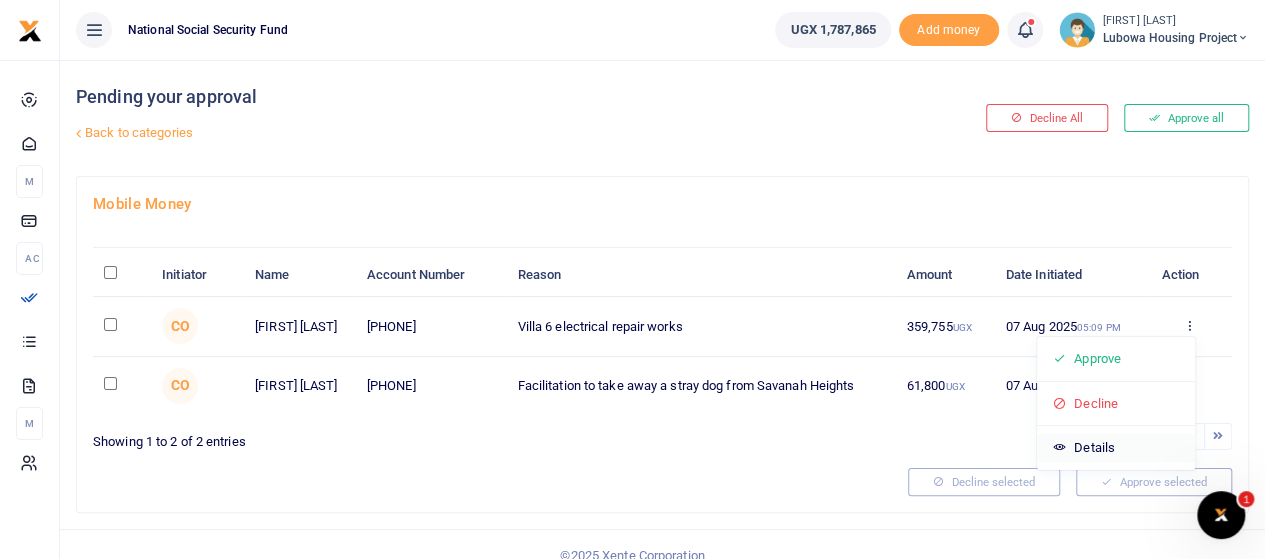 click on "Details" at bounding box center (1116, 448) 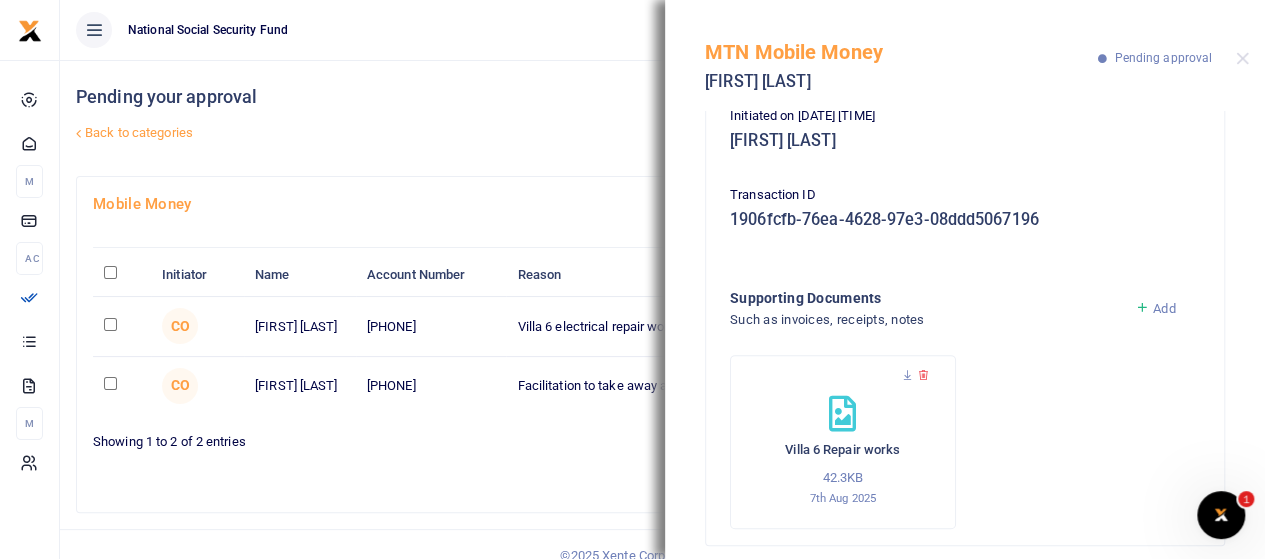 scroll, scrollTop: 363, scrollLeft: 0, axis: vertical 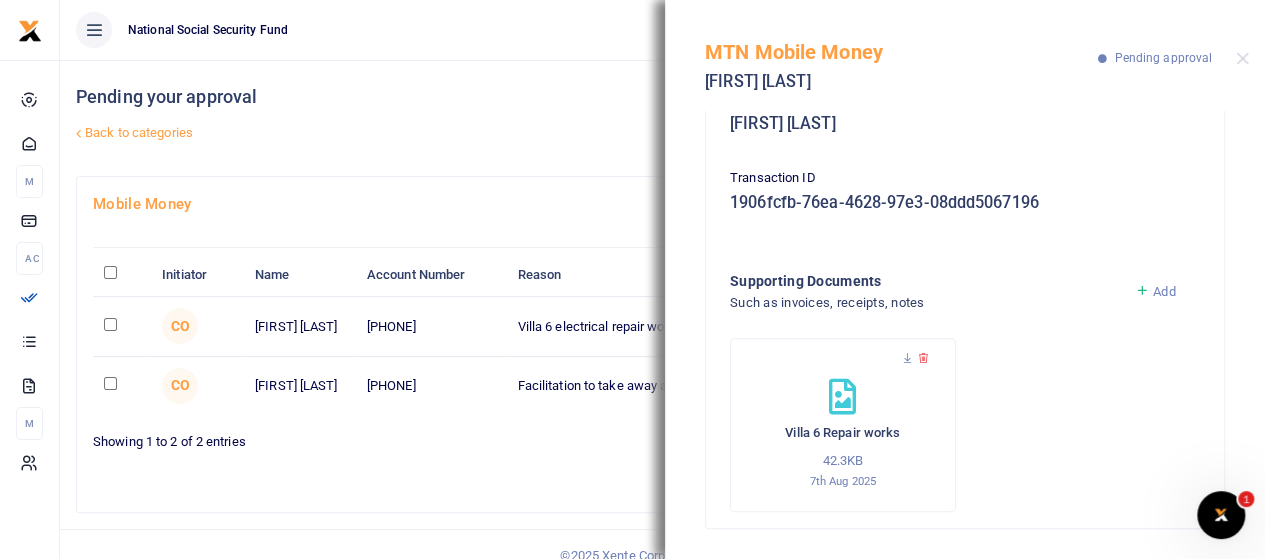 click at bounding box center [923, 358] 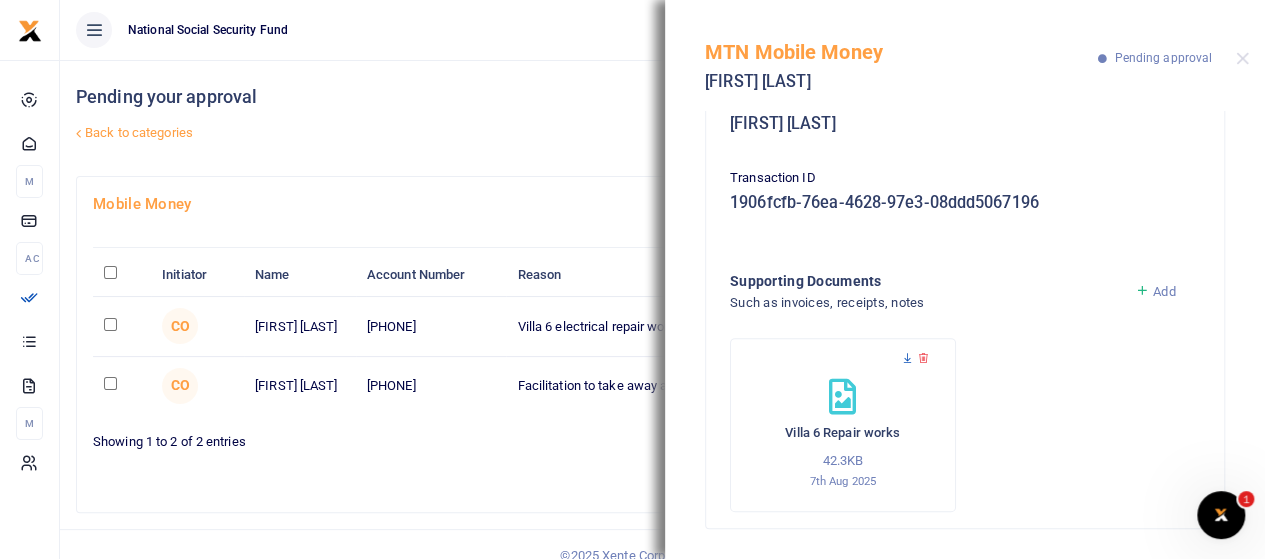 click at bounding box center (907, 358) 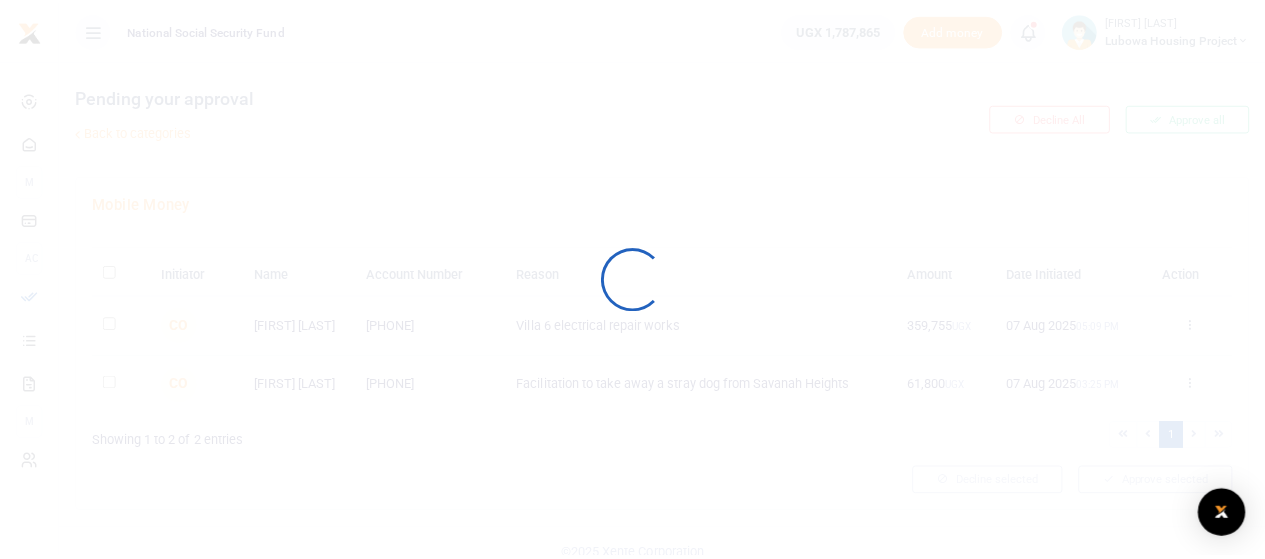 scroll, scrollTop: 0, scrollLeft: 0, axis: both 